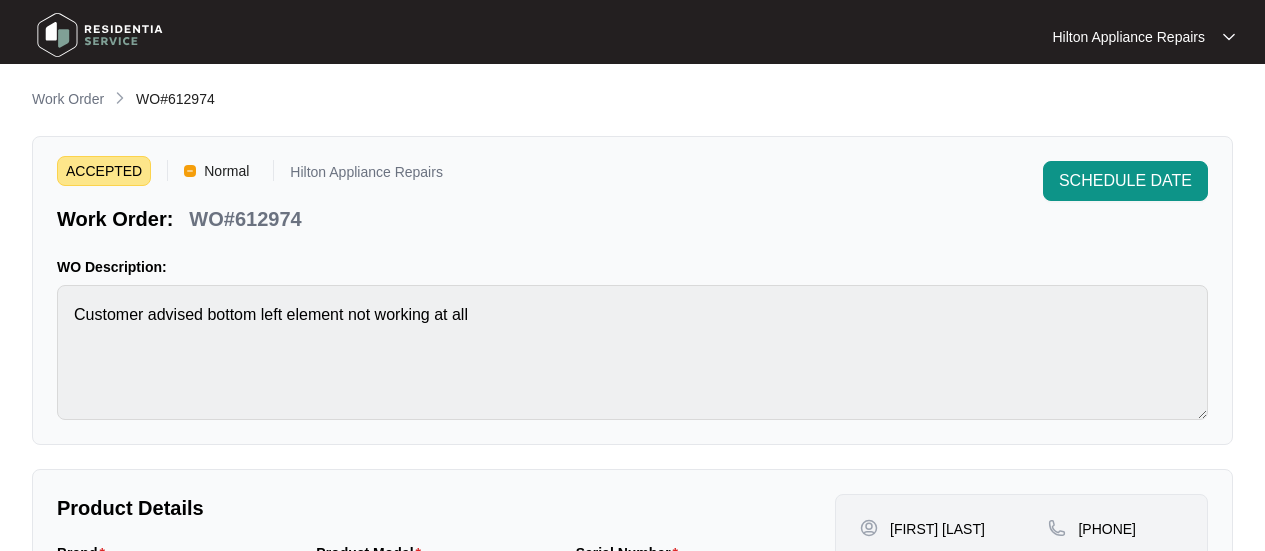 scroll, scrollTop: 0, scrollLeft: 0, axis: both 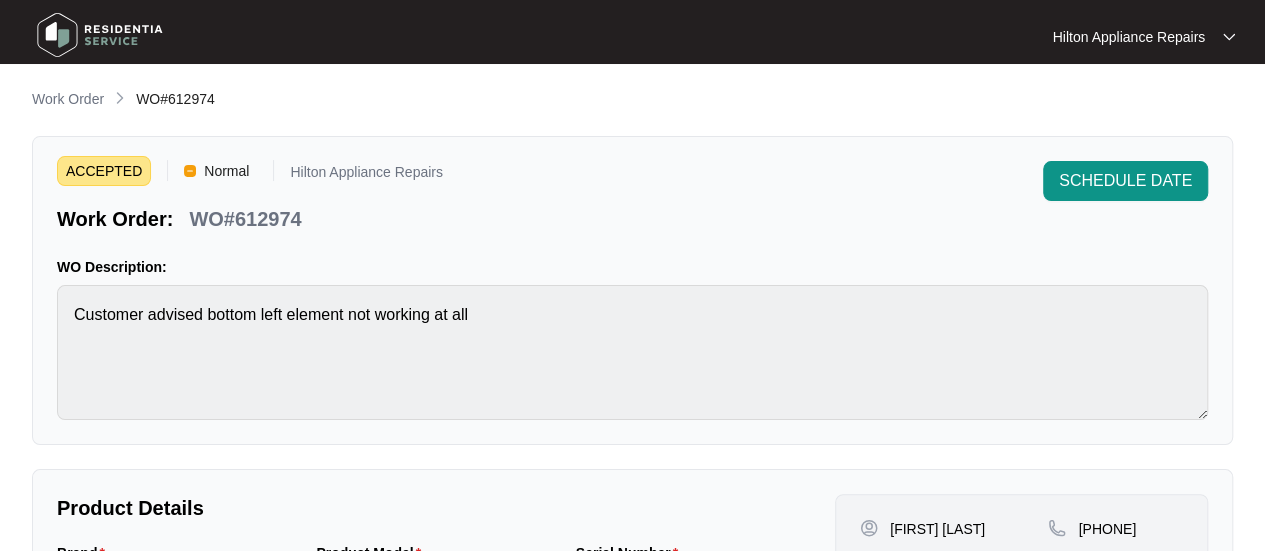 click on "WO#612974" at bounding box center [175, 99] 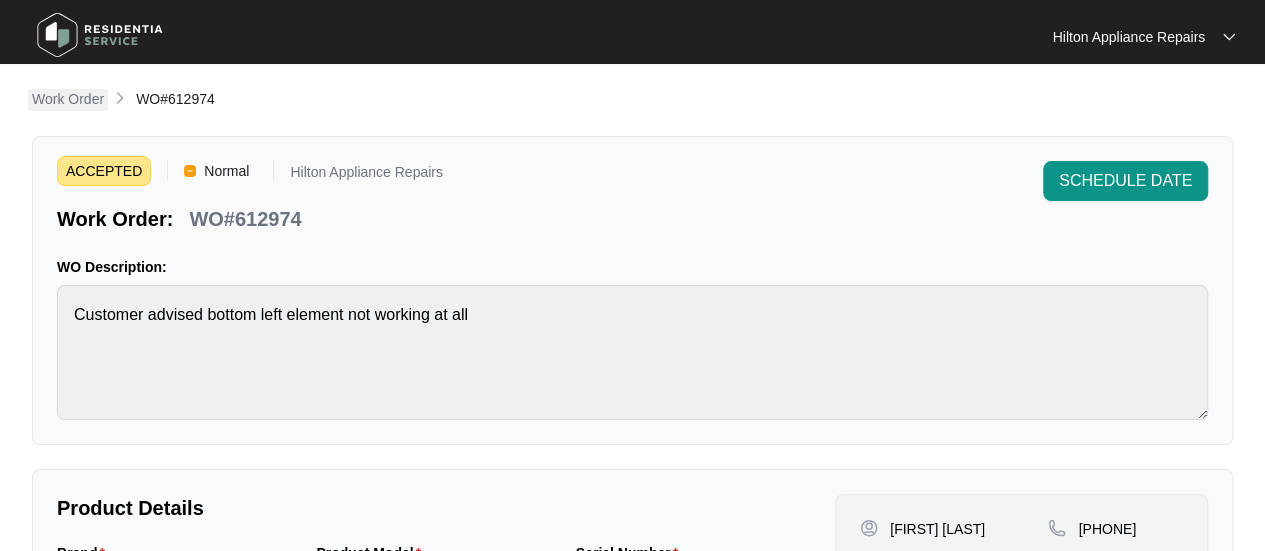 click on "Work Order" at bounding box center (68, 99) 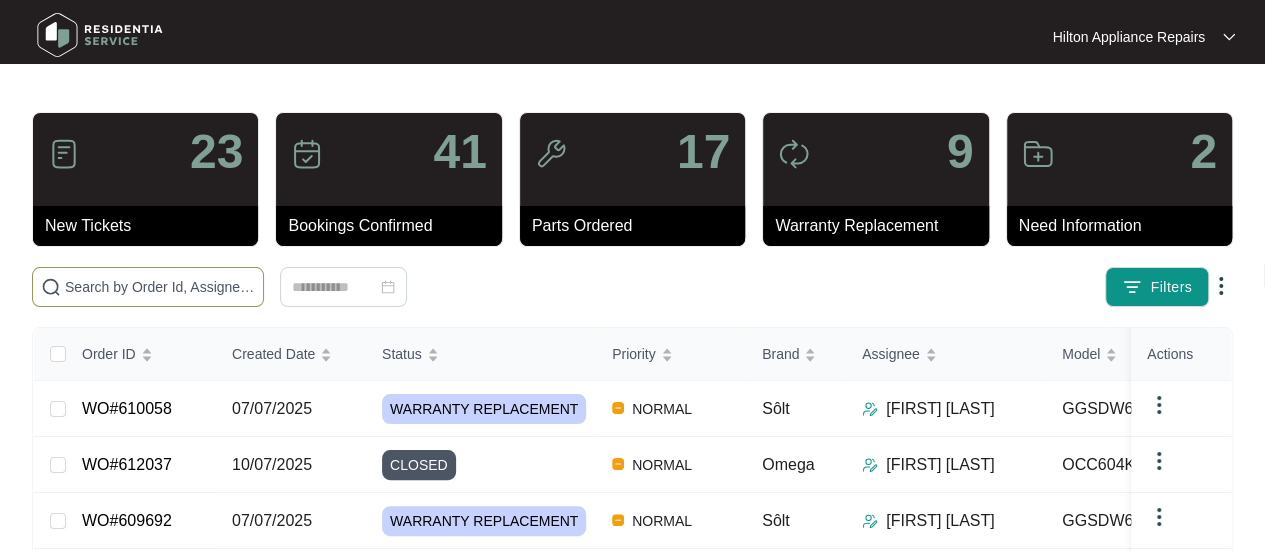 click at bounding box center (160, 287) 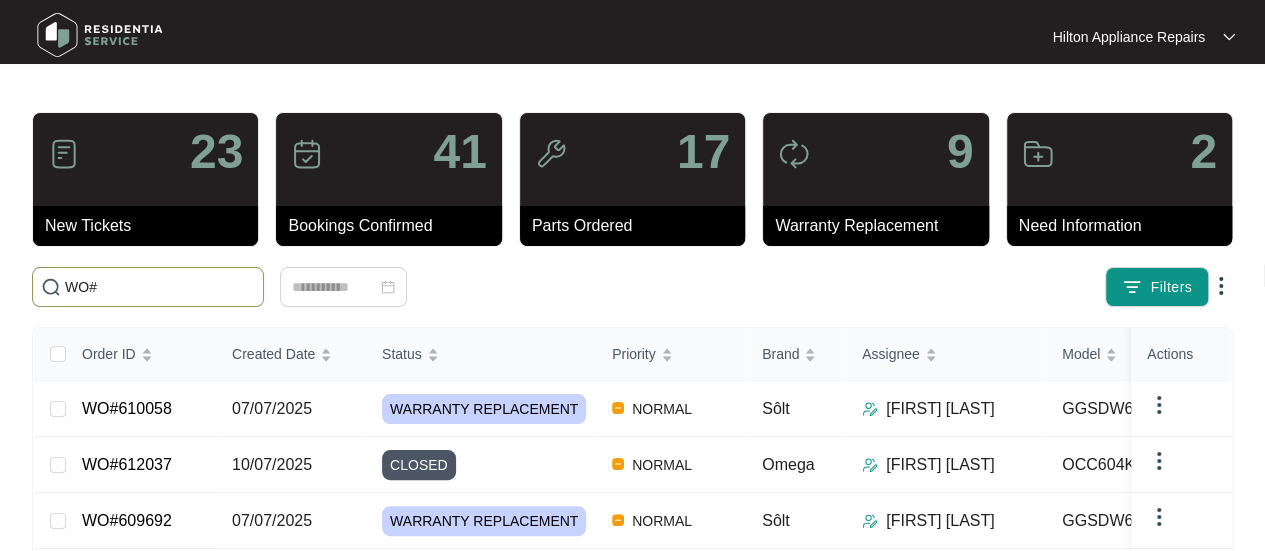paste on "613210" 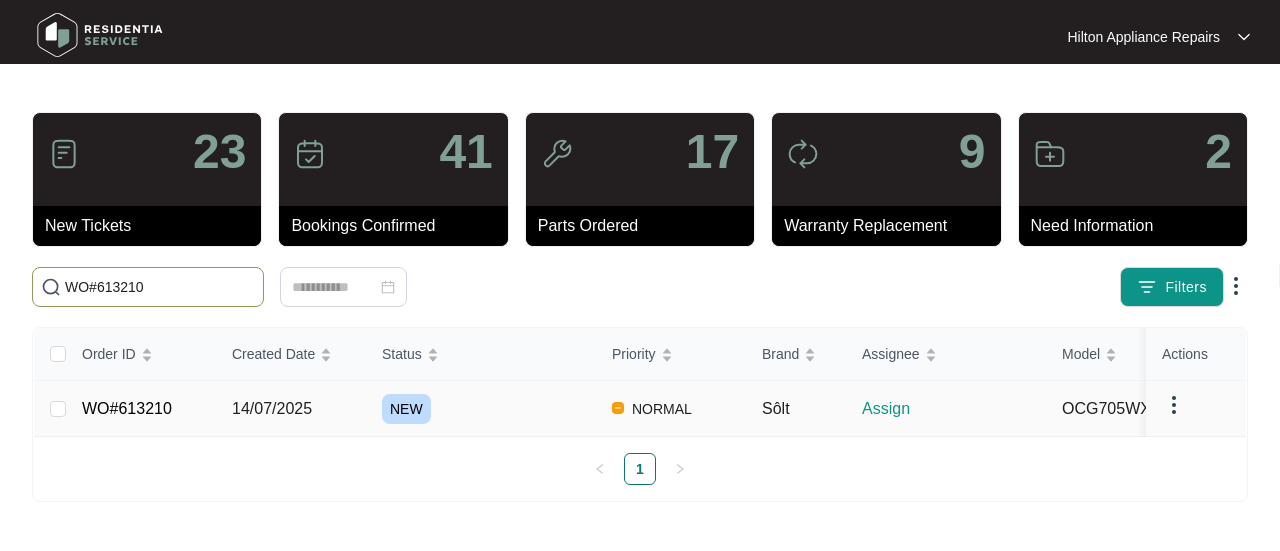 type on "WO#613210" 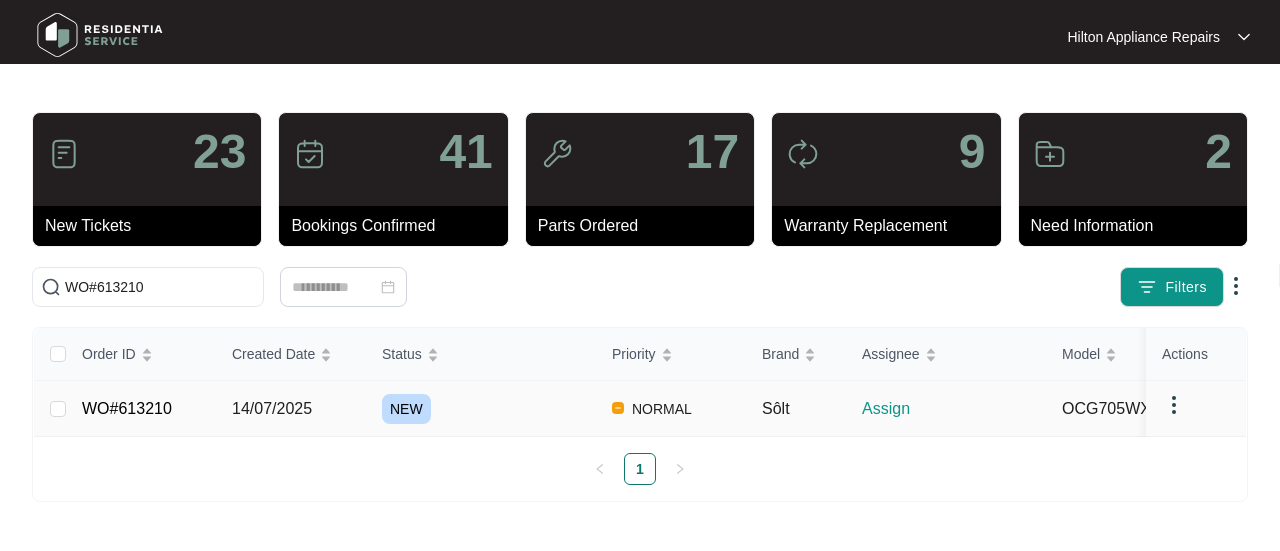 click on "14/07/2025" at bounding box center (272, 408) 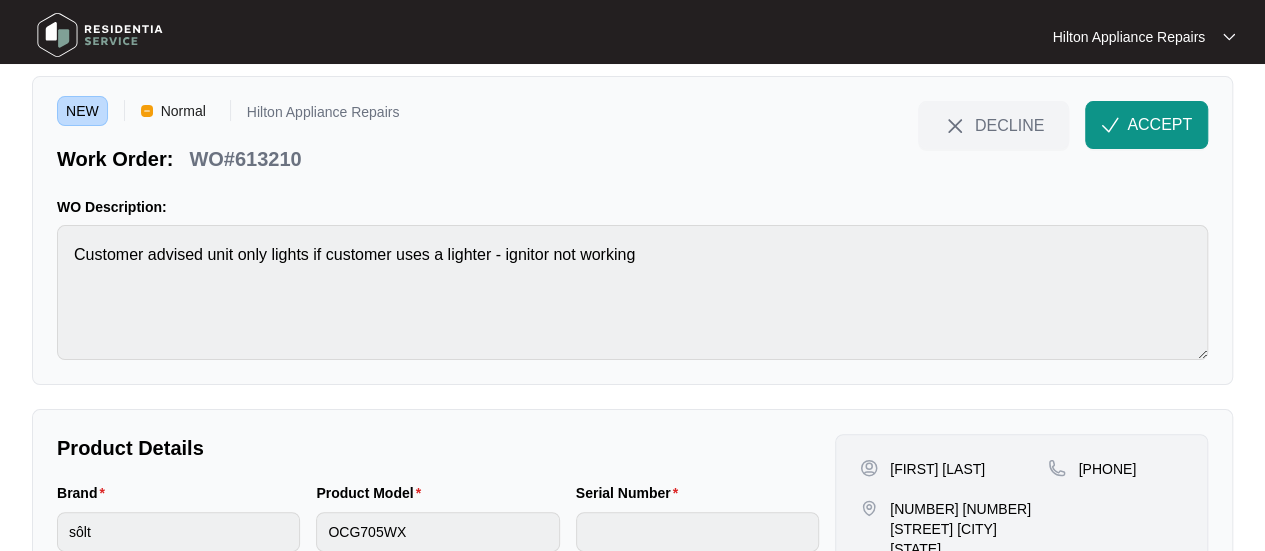 scroll, scrollTop: 0, scrollLeft: 0, axis: both 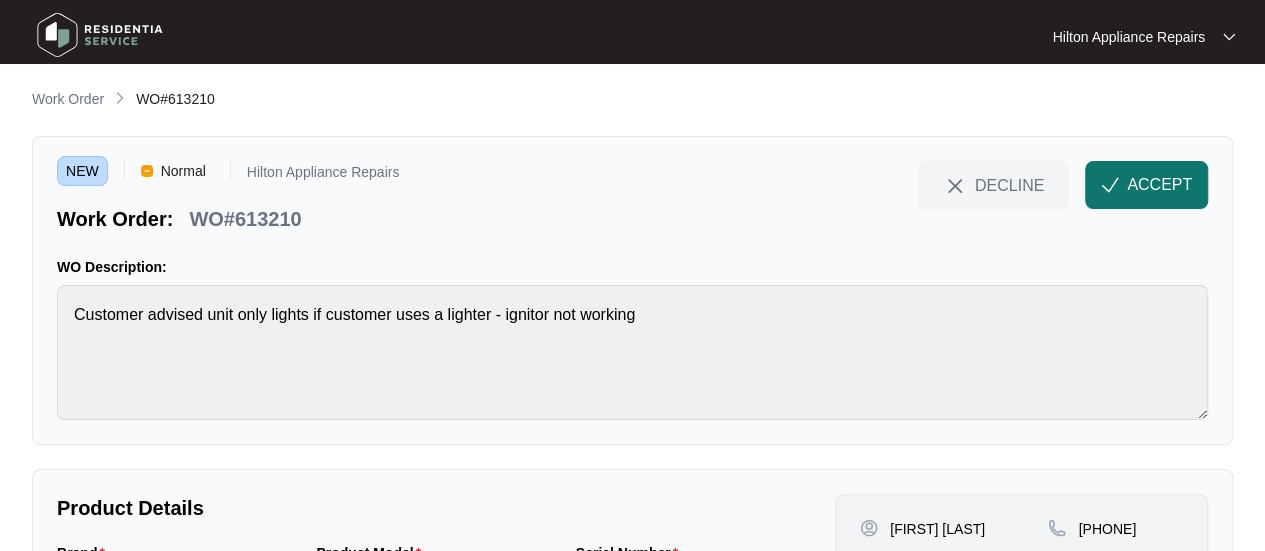 click on "ACCEPT" at bounding box center [1159, 185] 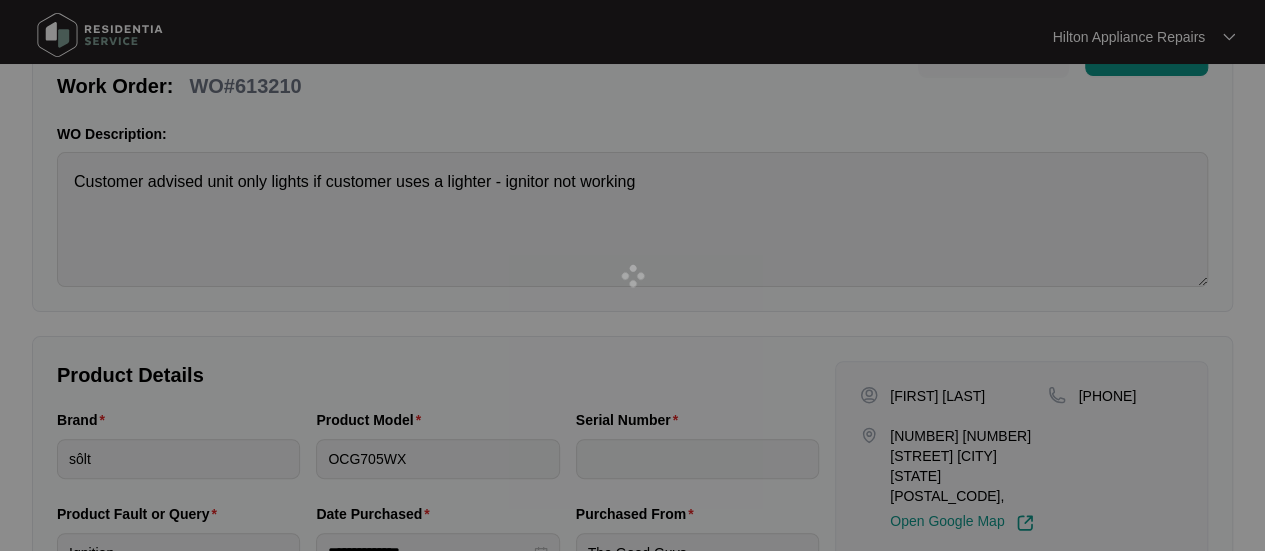 scroll, scrollTop: 233, scrollLeft: 0, axis: vertical 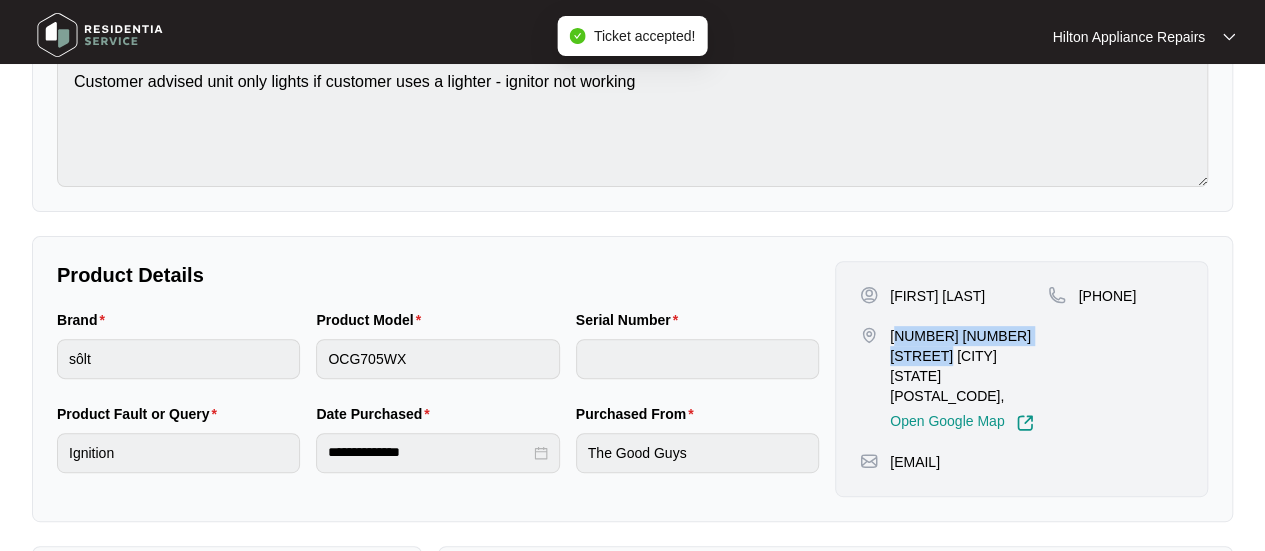 drag, startPoint x: 942, startPoint y: 353, endPoint x: 900, endPoint y: 335, distance: 45.694637 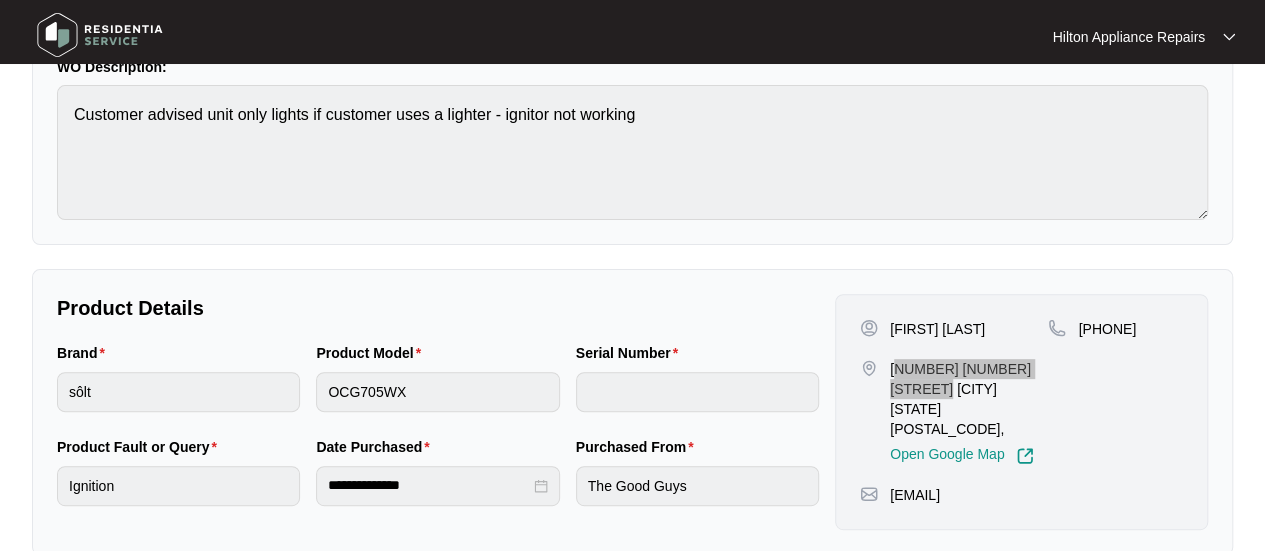 scroll, scrollTop: 300, scrollLeft: 0, axis: vertical 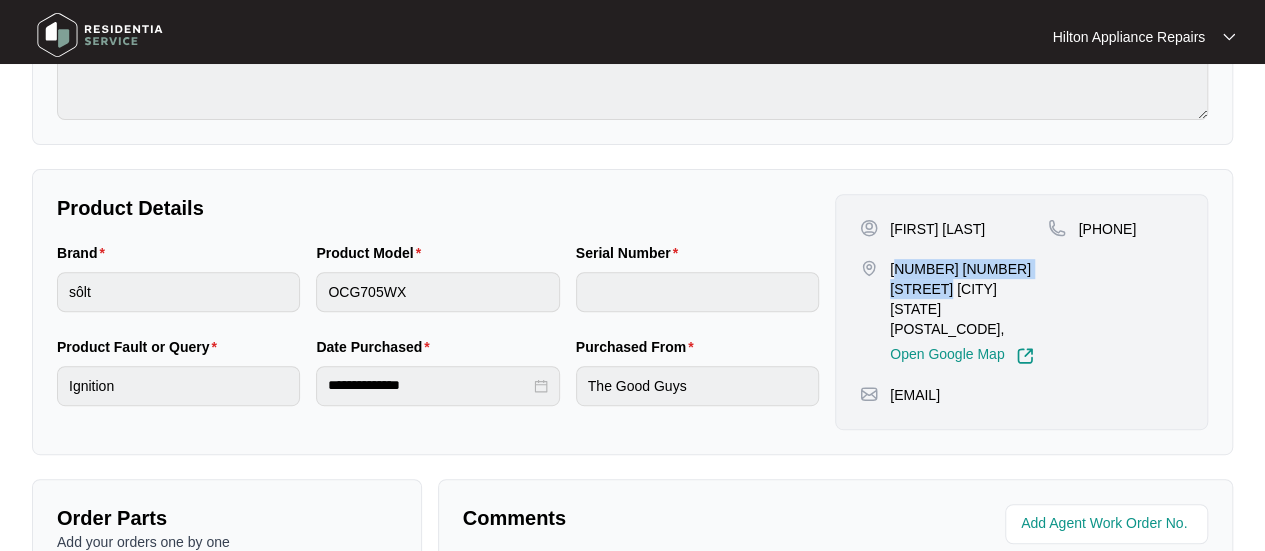 drag, startPoint x: 1172, startPoint y: 230, endPoint x: 1106, endPoint y: 225, distance: 66.189125 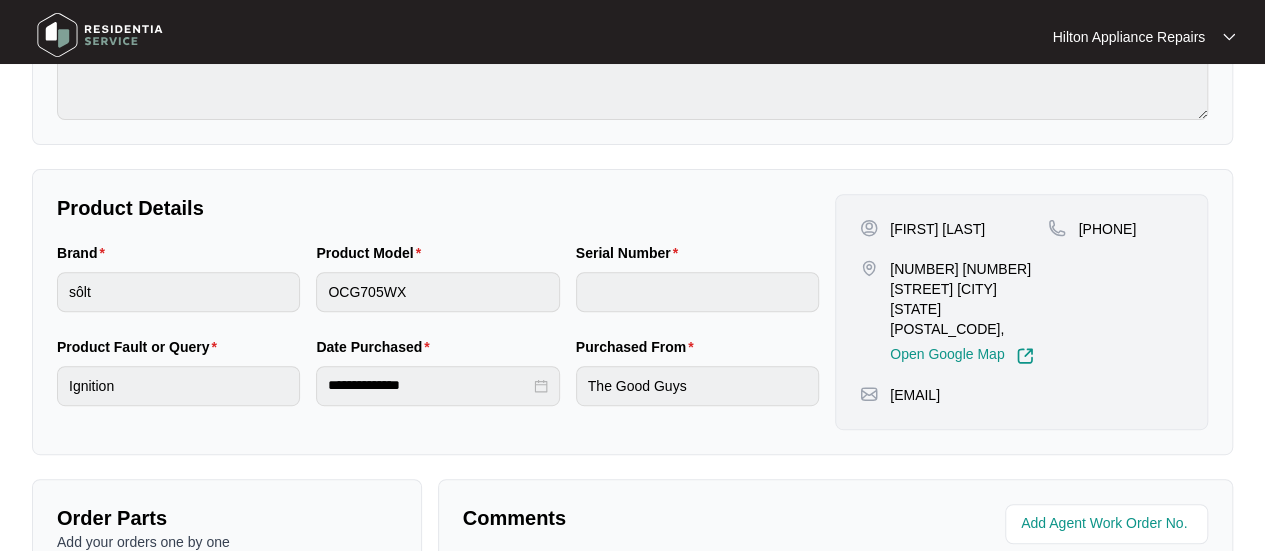 drag, startPoint x: 1097, startPoint y: 351, endPoint x: 882, endPoint y: 361, distance: 215.23244 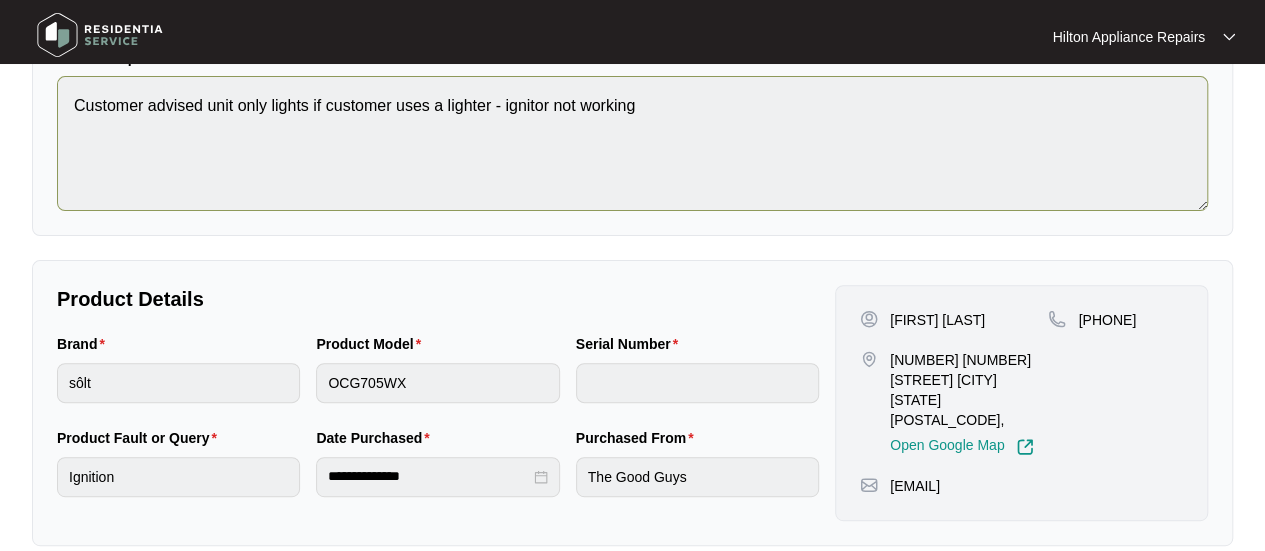 scroll, scrollTop: 200, scrollLeft: 0, axis: vertical 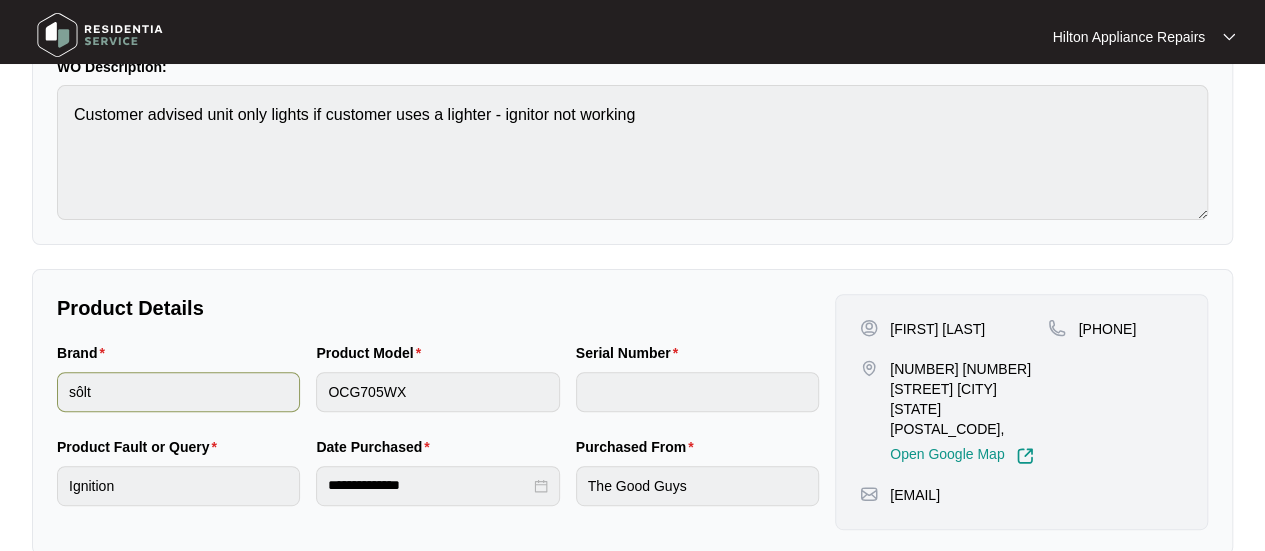 click on "Brand sôlt Product Model OCG705WX Serial Number" at bounding box center (438, 389) 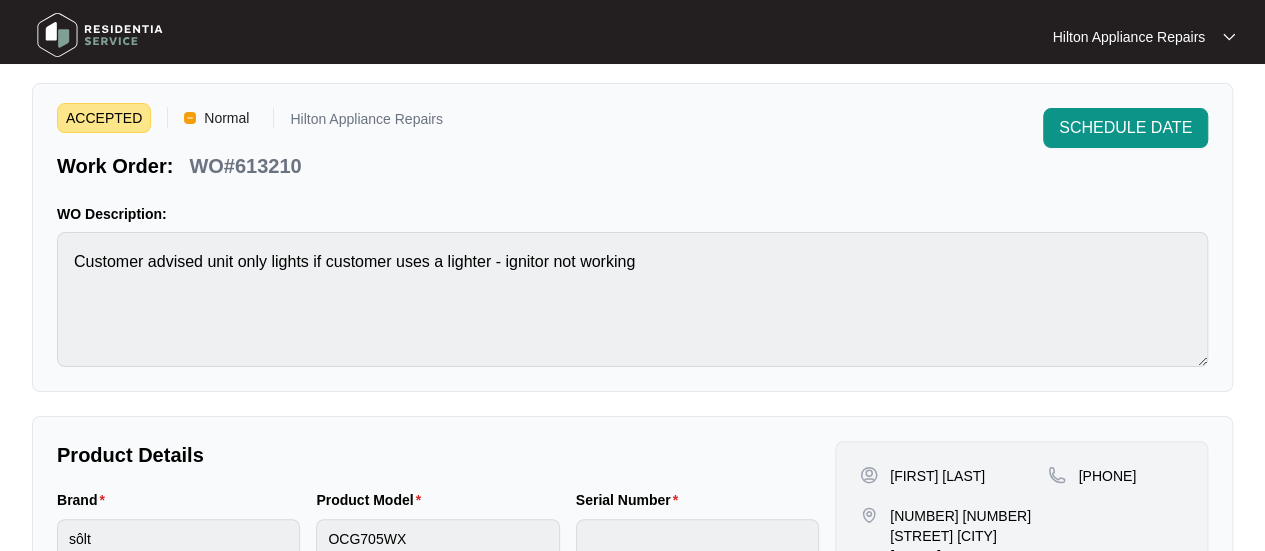 scroll, scrollTop: 0, scrollLeft: 0, axis: both 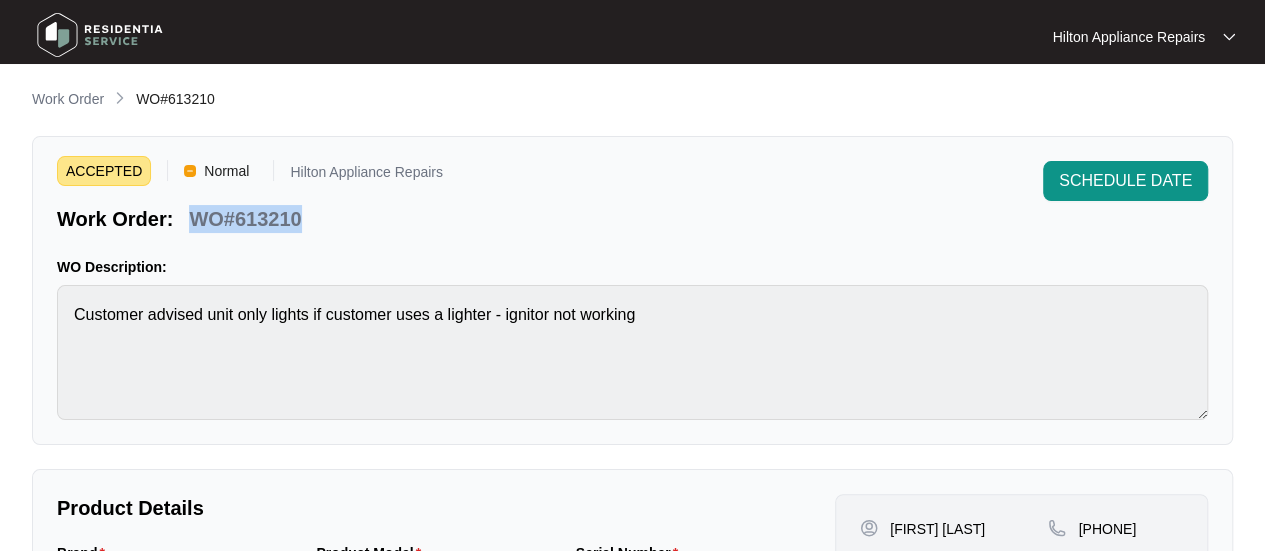 drag, startPoint x: 309, startPoint y: 224, endPoint x: 192, endPoint y: 223, distance: 117.00427 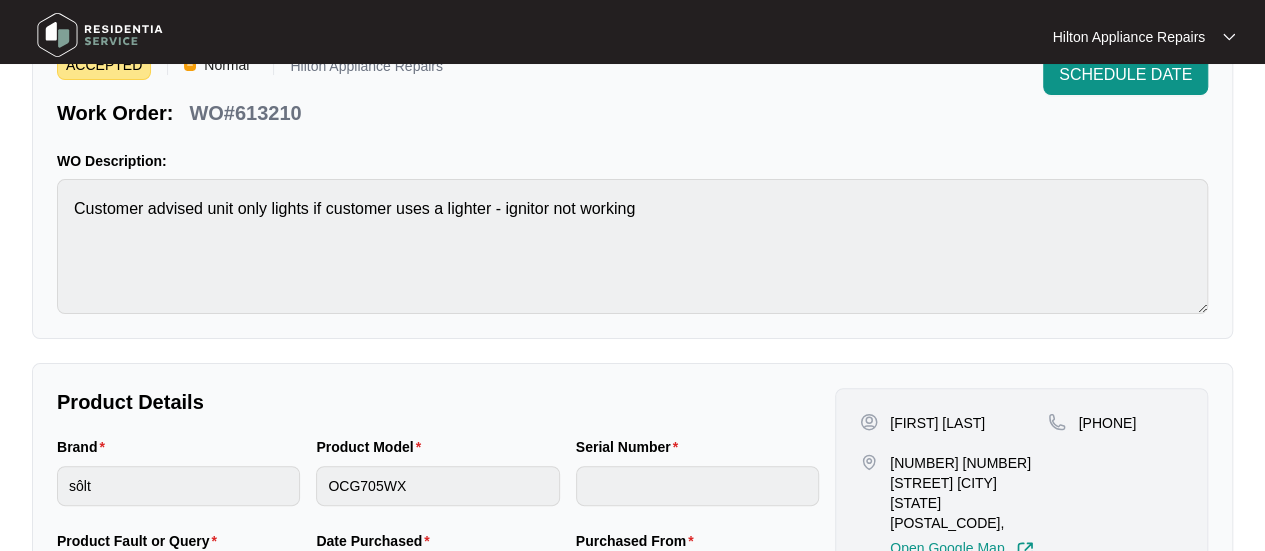 scroll, scrollTop: 0, scrollLeft: 0, axis: both 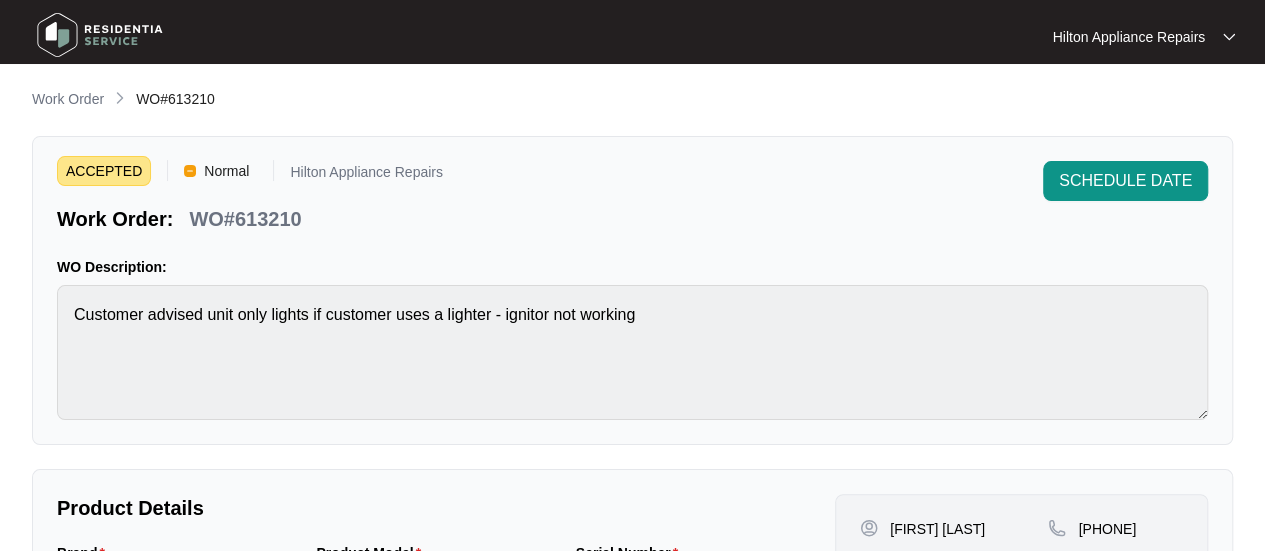 click on "ACCEPTED Normal Hilton Appliance Repairs Work Order: WO#613210 SCHEDULE DATE WO Description: Customer advised unit only lights if customer uses a lighter - ignitor not working" at bounding box center (632, 290) 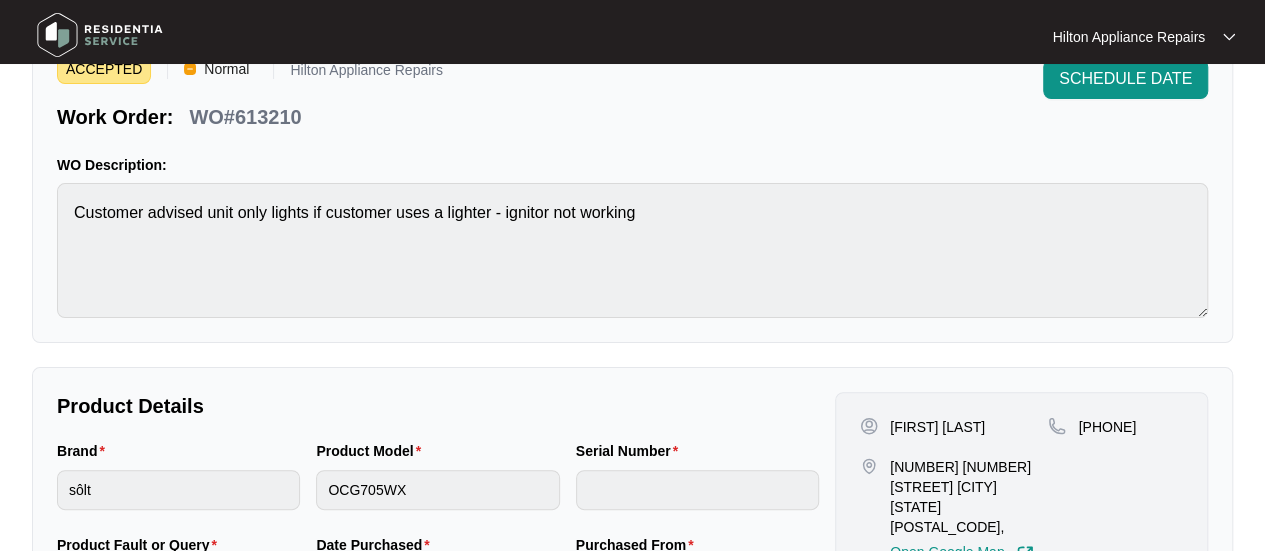 scroll, scrollTop: 300, scrollLeft: 0, axis: vertical 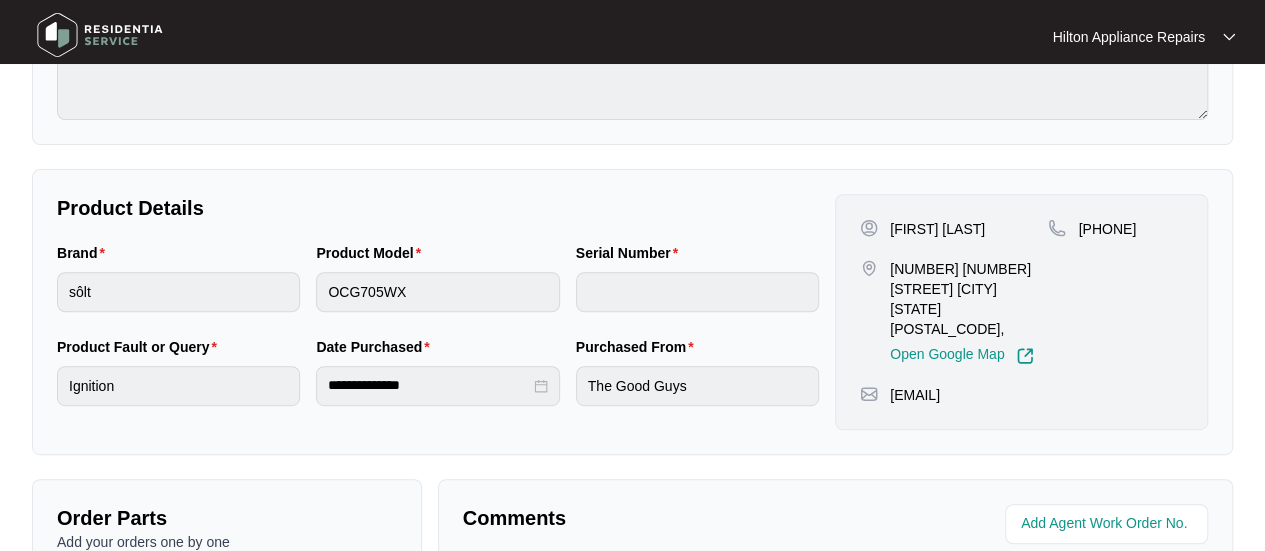 click on "Product Model OCG705WX" at bounding box center (437, 289) 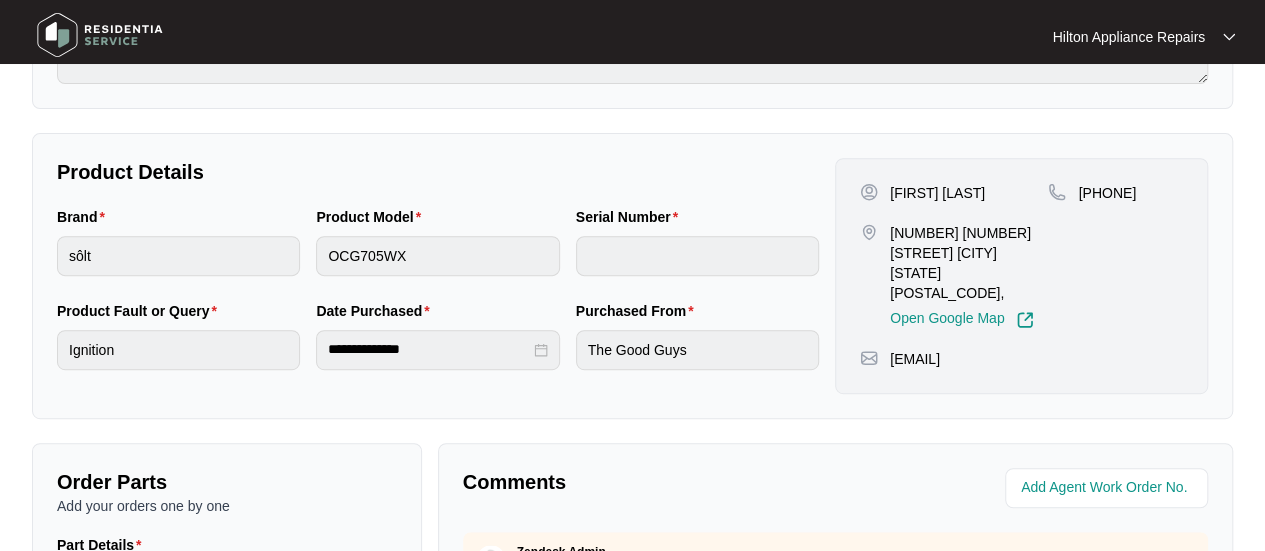 scroll, scrollTop: 400, scrollLeft: 0, axis: vertical 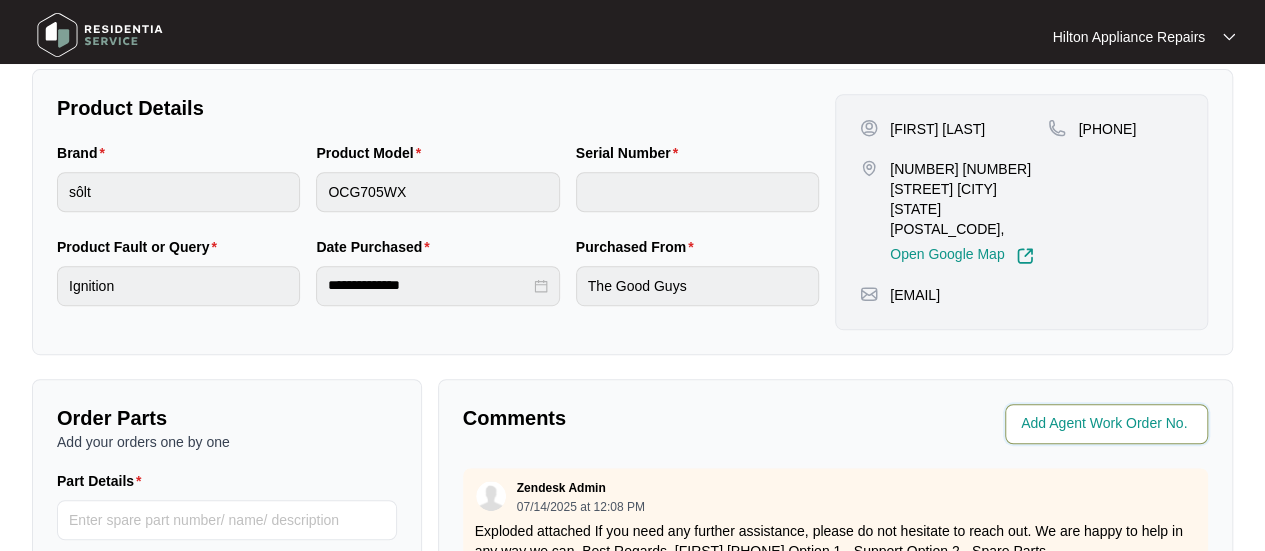 click 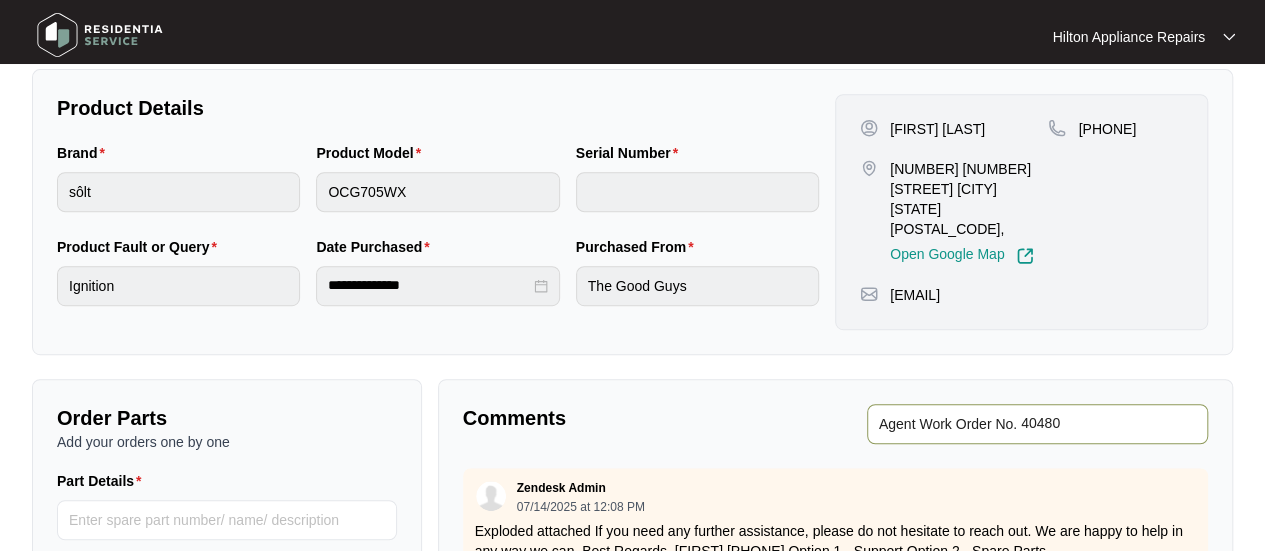 type on "40480" 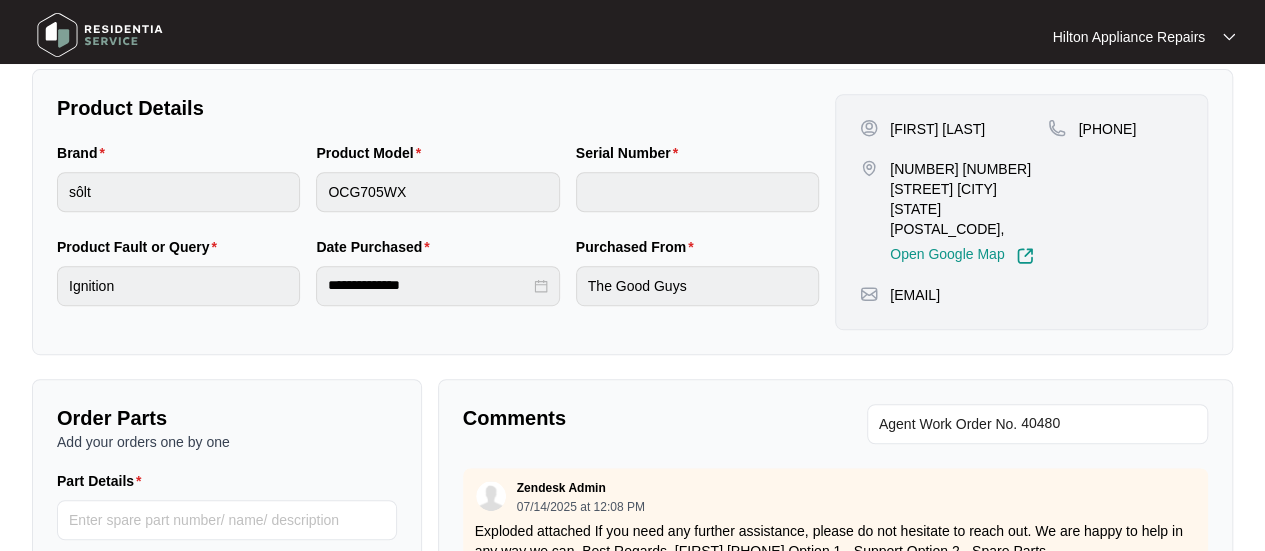 click on "Comments" at bounding box center [642, 418] 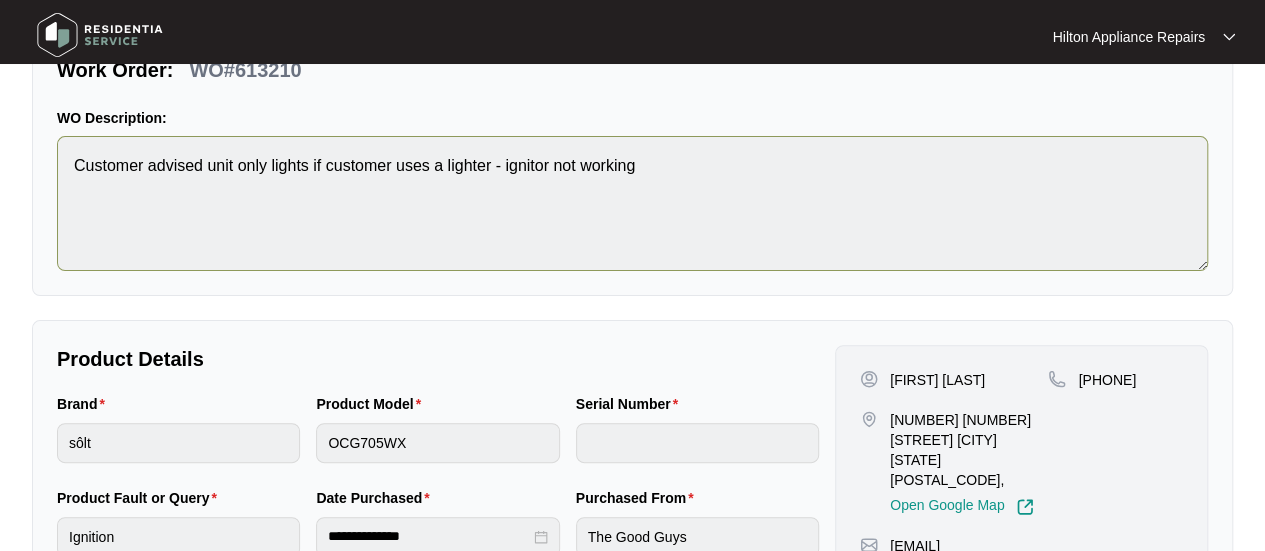 scroll, scrollTop: 0, scrollLeft: 0, axis: both 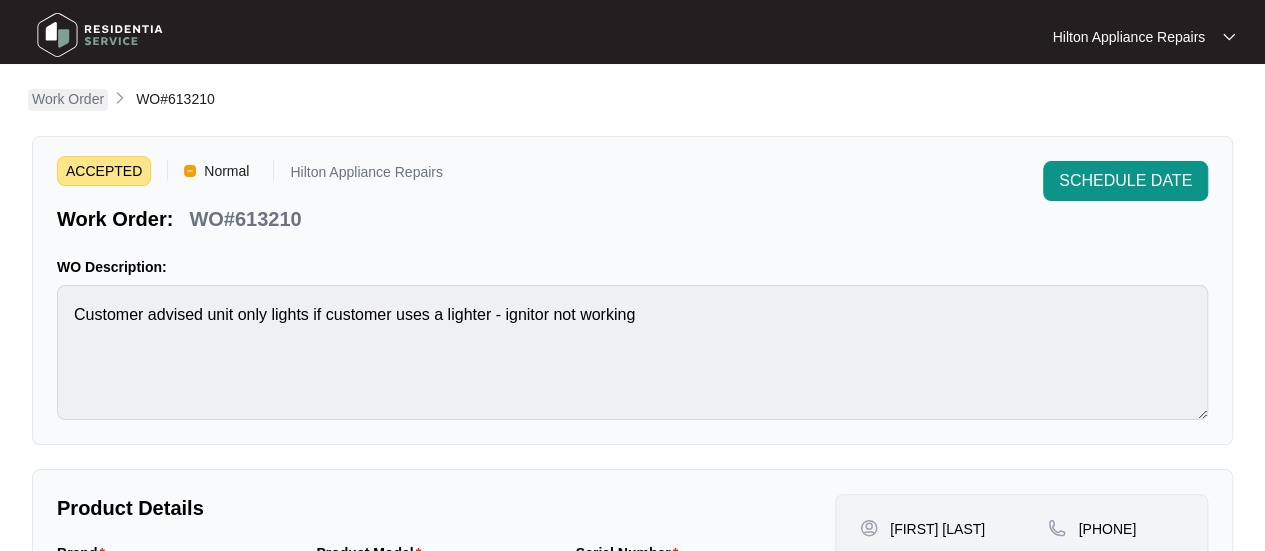 click on "Work Order" at bounding box center (68, 99) 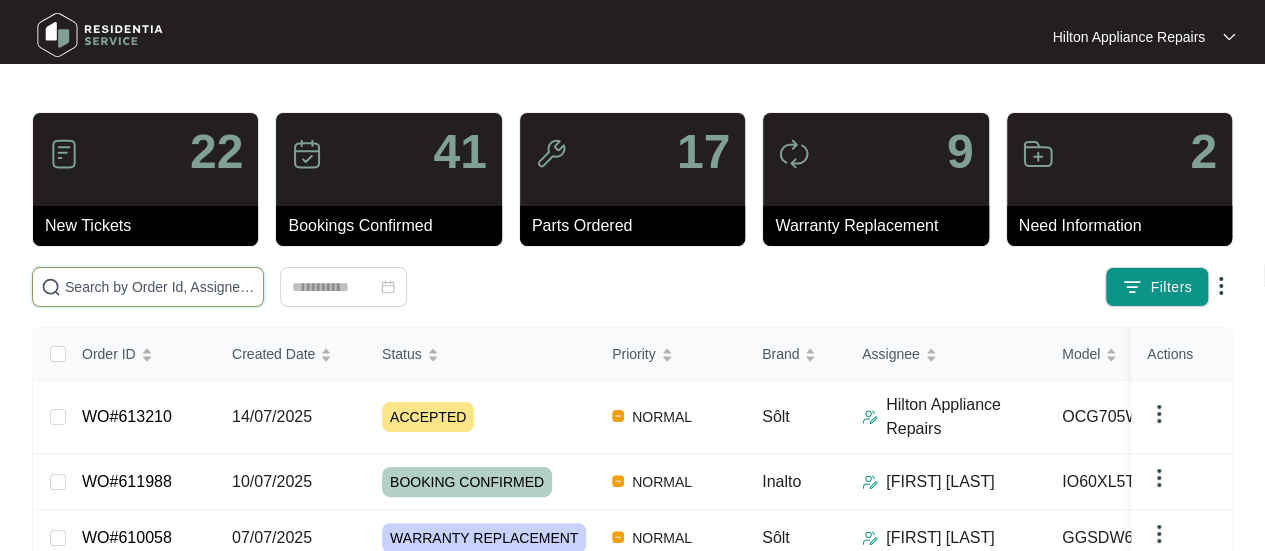 click at bounding box center [160, 287] 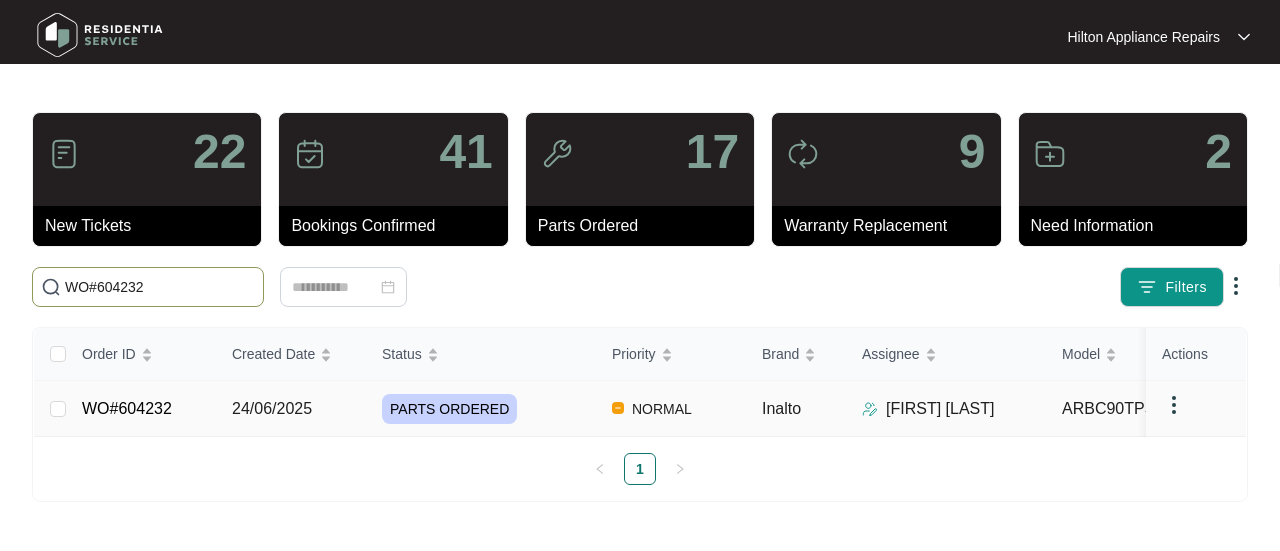 type on "WO#604232" 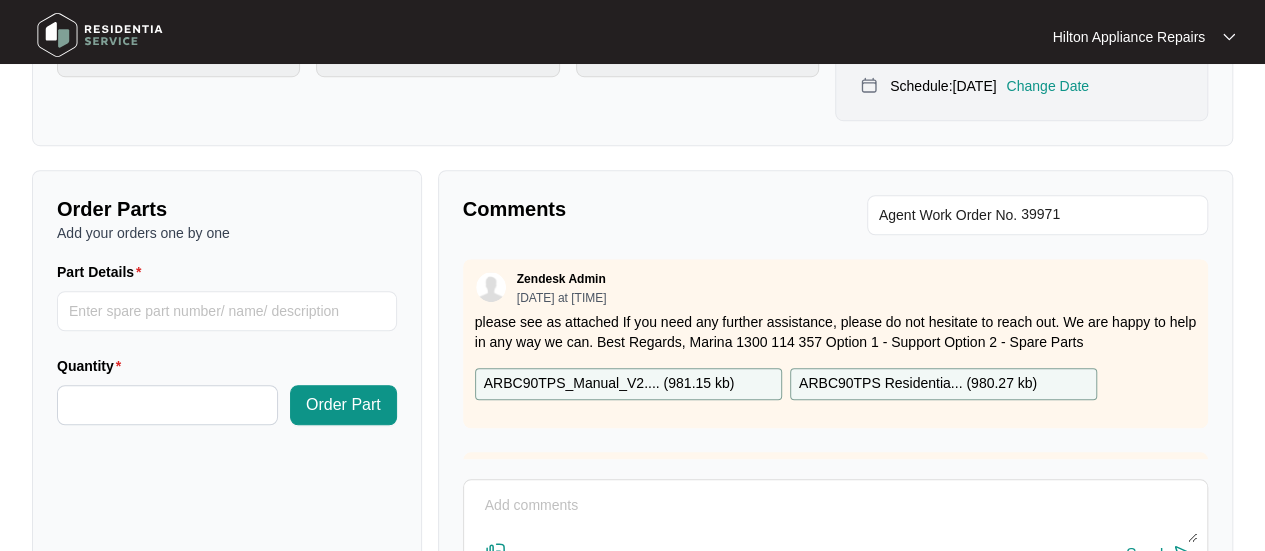scroll, scrollTop: 700, scrollLeft: 0, axis: vertical 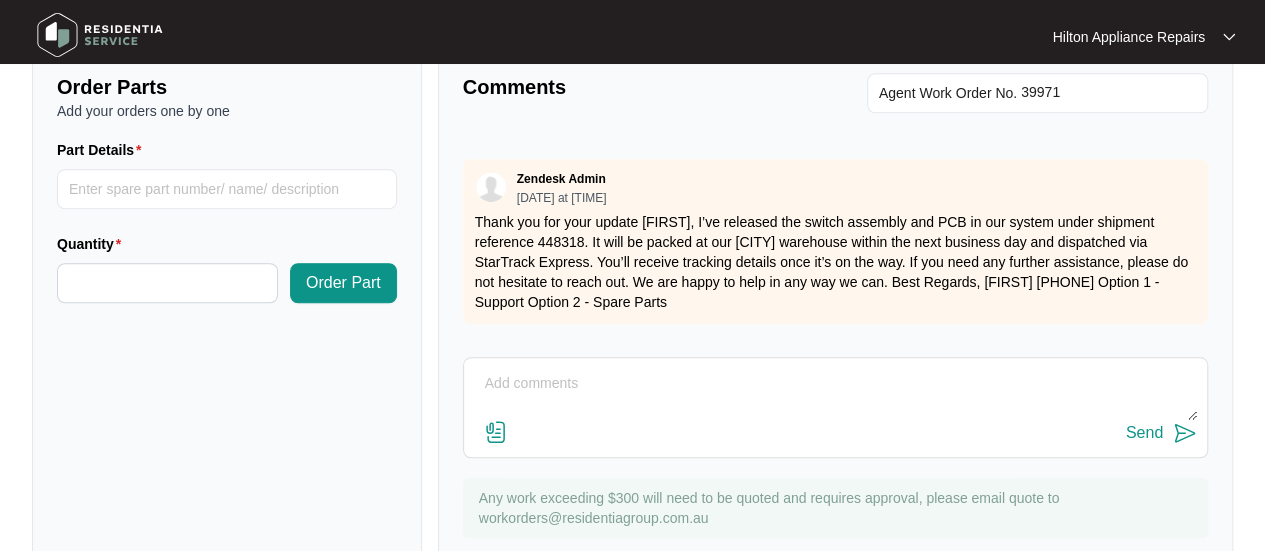 click at bounding box center (835, 394) 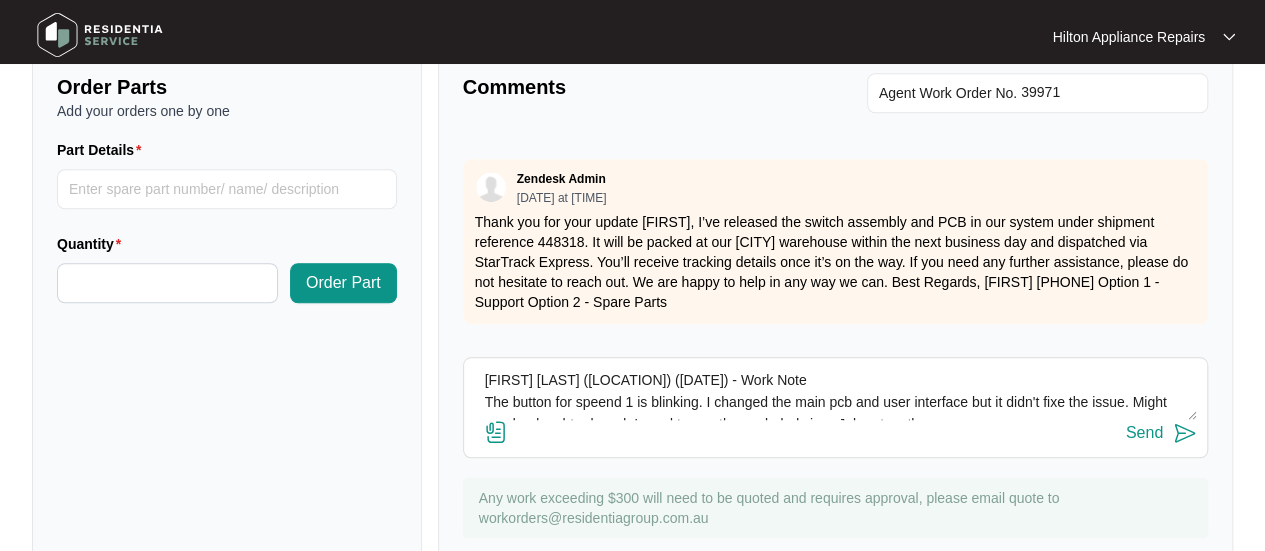 scroll, scrollTop: 0, scrollLeft: 0, axis: both 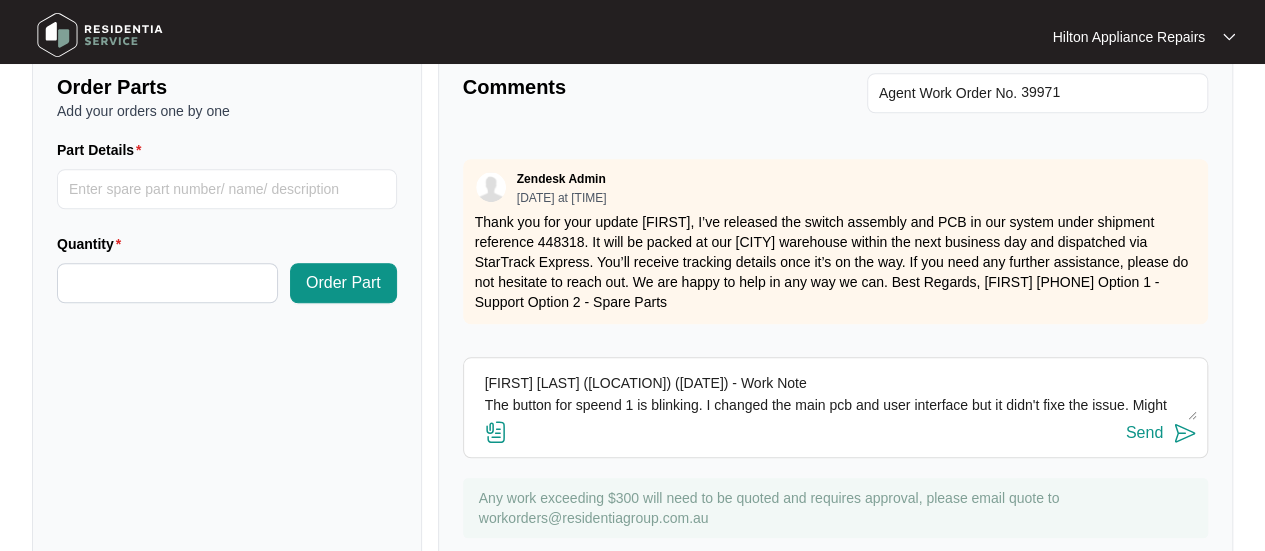 type on "[FIRST] [LAST] ([LOCATION]) ([DATE]) - Work Note
The button for speend 1 is blinking. I changed the main pcb and user interface but it didn't fixe the issue. Might need a daughter board. I need to see the exploded view. Job not on the app" 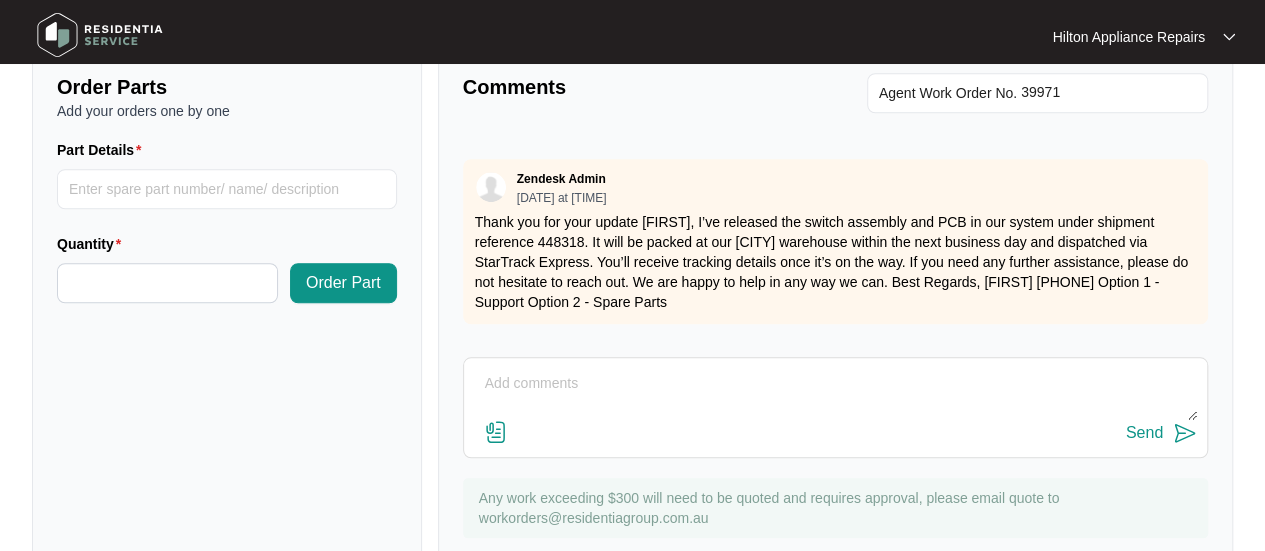 drag, startPoint x: 476, startPoint y: 313, endPoint x: 563, endPoint y: 331, distance: 88.84256 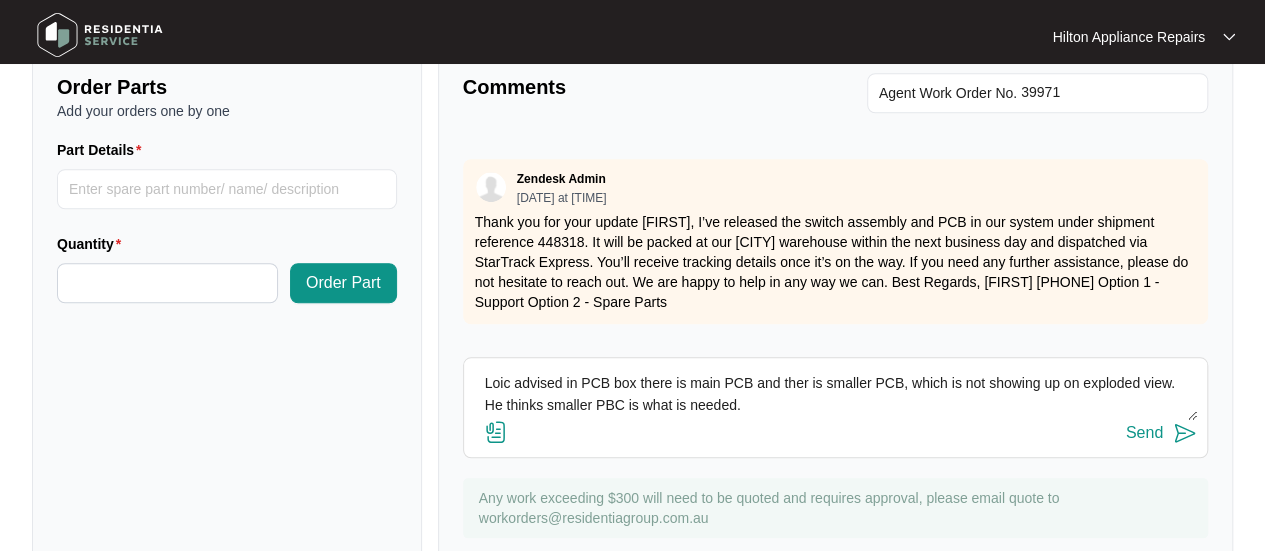 type on "Loic advised in PCB box there is main PCB and ther is smaller PCB, which is not showing up on exploded view. He thinks smaller PBC is what is needed." 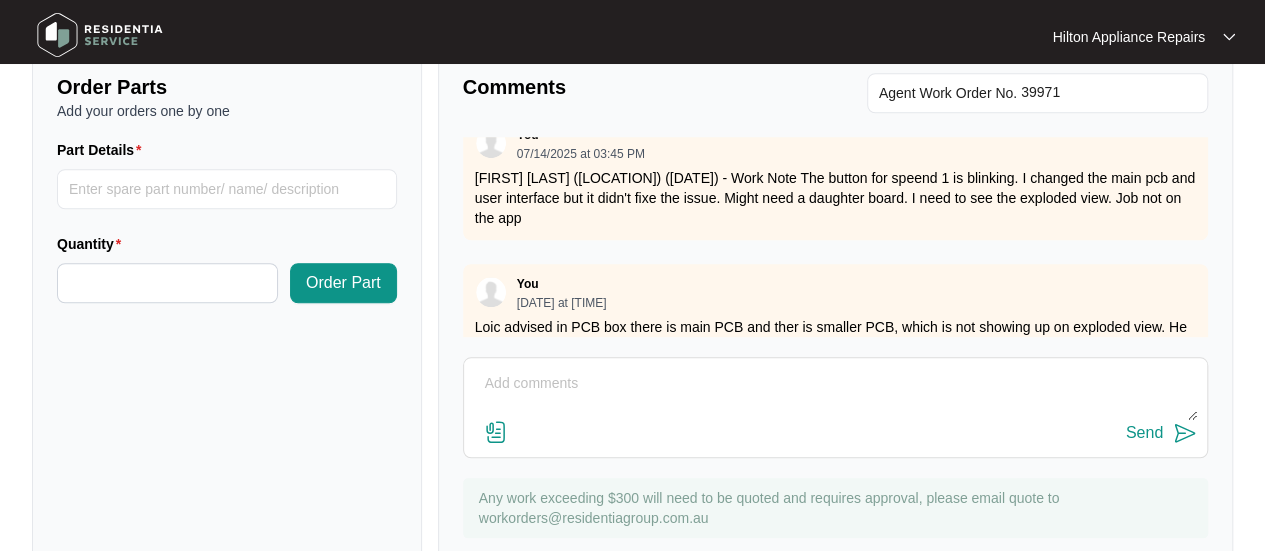 scroll, scrollTop: 1289, scrollLeft: 0, axis: vertical 